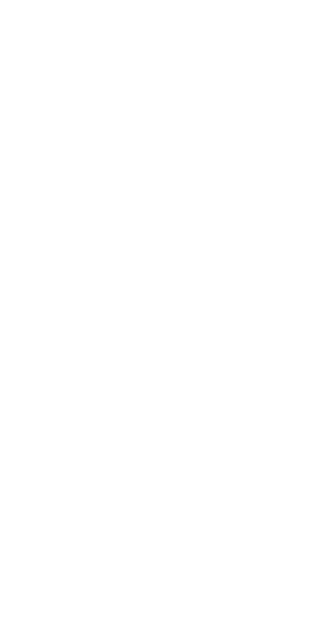 scroll, scrollTop: 0, scrollLeft: 0, axis: both 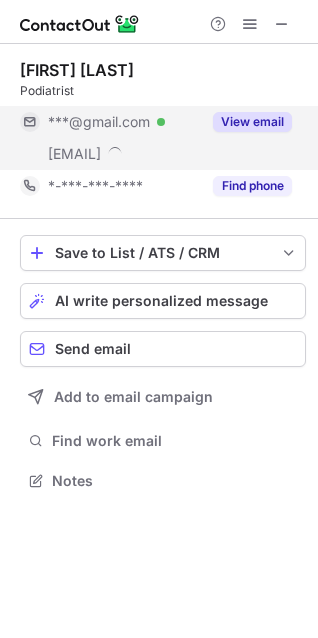 click on "View email" at bounding box center (252, 122) 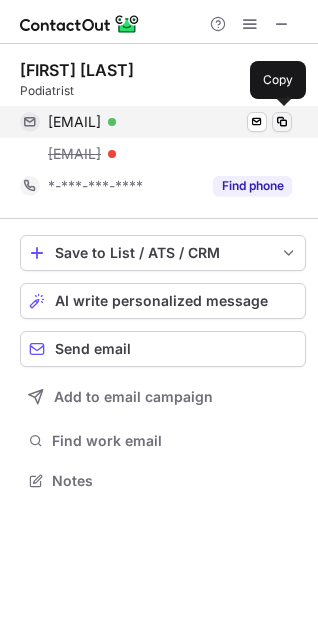 click at bounding box center [282, 122] 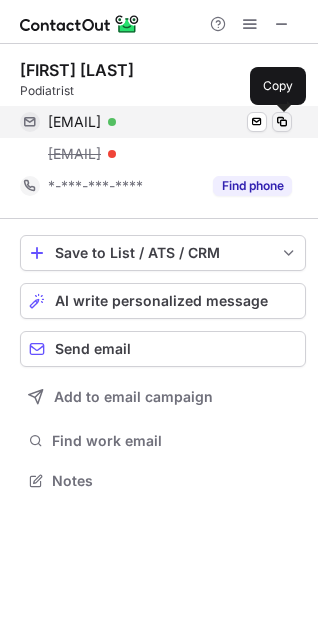 click at bounding box center (282, 122) 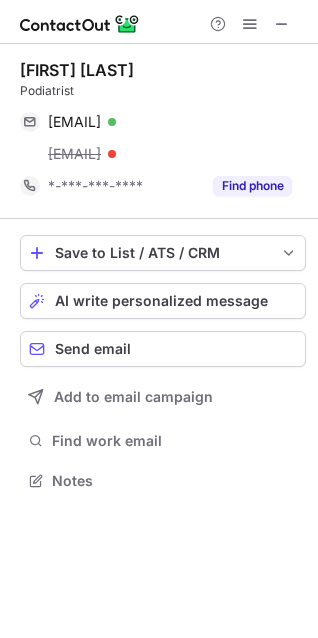 click on "Haywan Chiu" at bounding box center (77, 70) 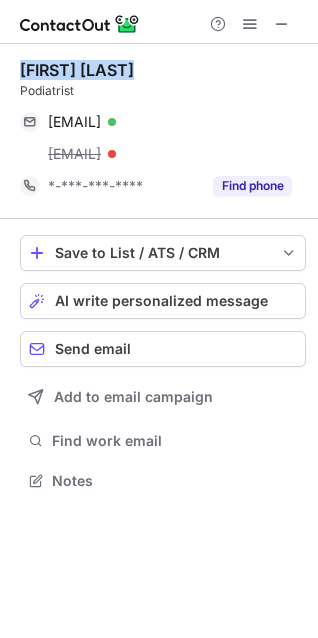 click on "Haywan Chiu" at bounding box center (77, 70) 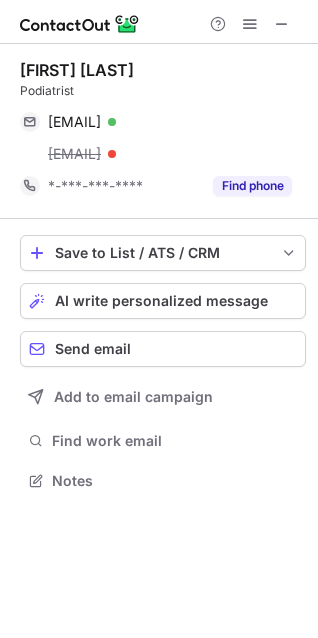 click on "Podiatrist" at bounding box center [163, 91] 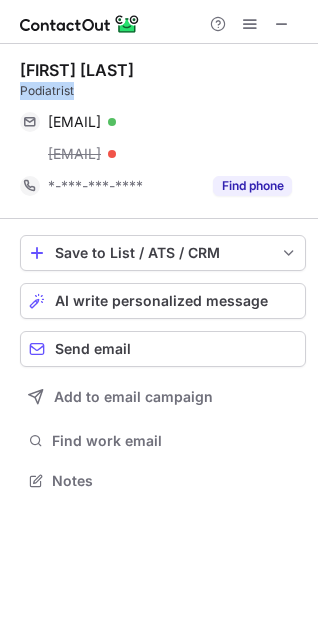click on "Podiatrist" at bounding box center [163, 91] 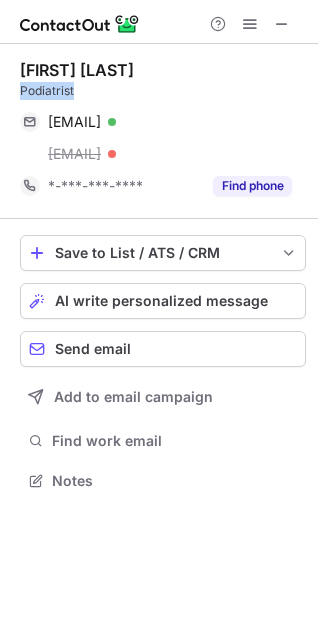 copy on "Podiatrist" 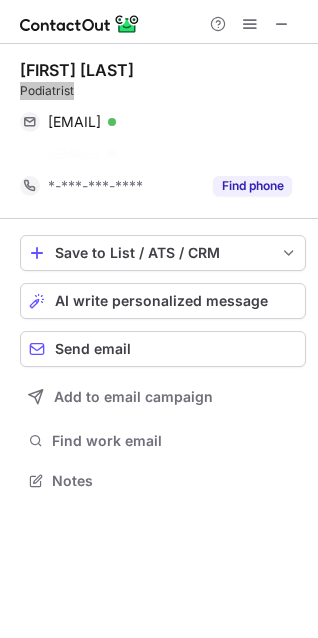 scroll, scrollTop: 435, scrollLeft: 318, axis: both 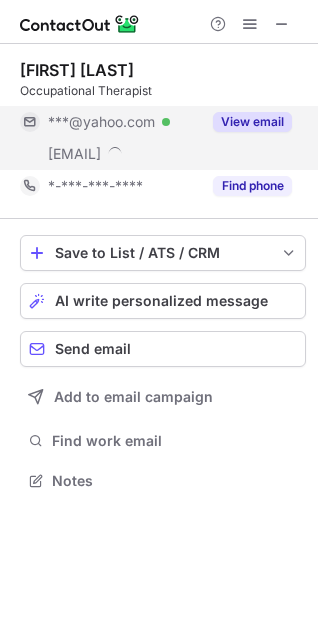 click on "View email" at bounding box center [252, 122] 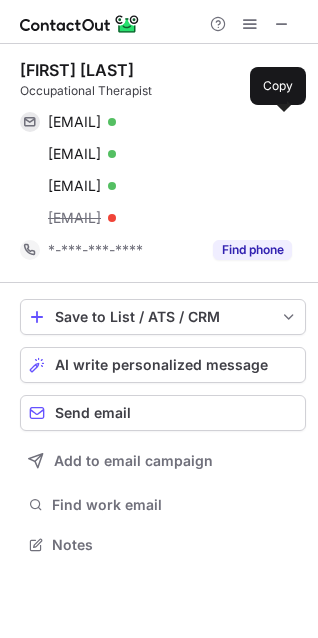 scroll, scrollTop: 10, scrollLeft: 10, axis: both 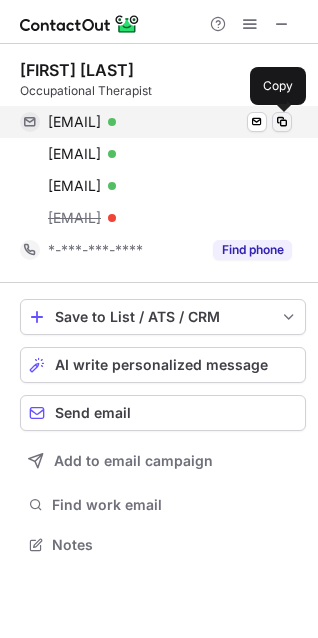 click at bounding box center (282, 122) 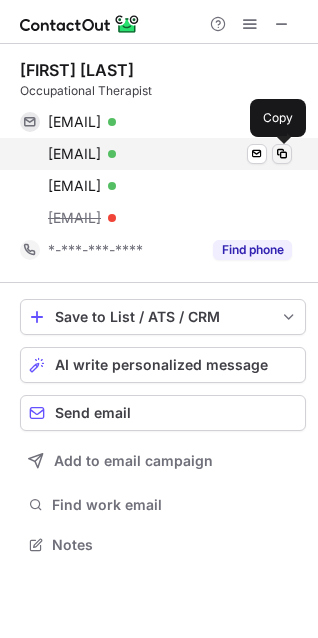 click at bounding box center (282, 154) 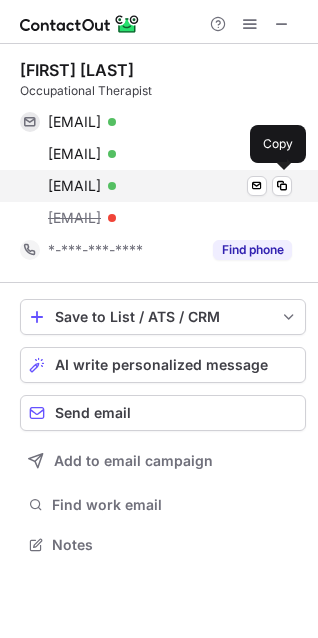 click on "frankg@collegeclub.com Verified Send email Copy" at bounding box center [156, 186] 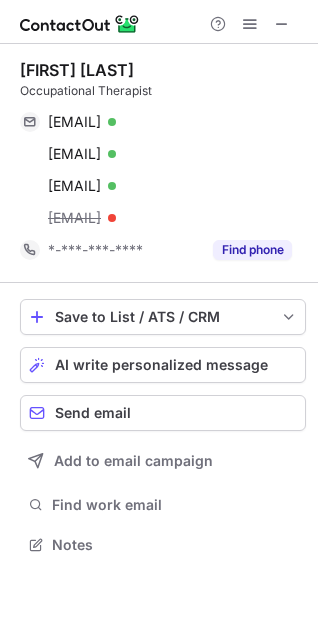 click on "Ivyrose G." at bounding box center [77, 70] 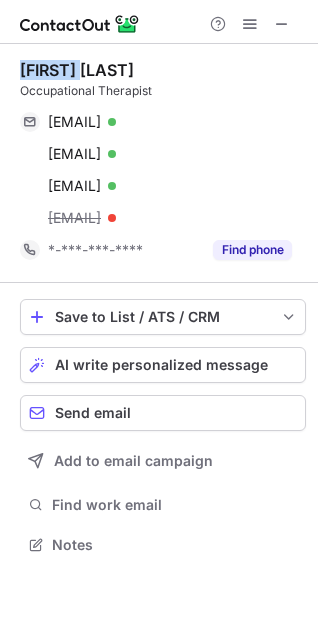 click on "Ivyrose G." at bounding box center [77, 70] 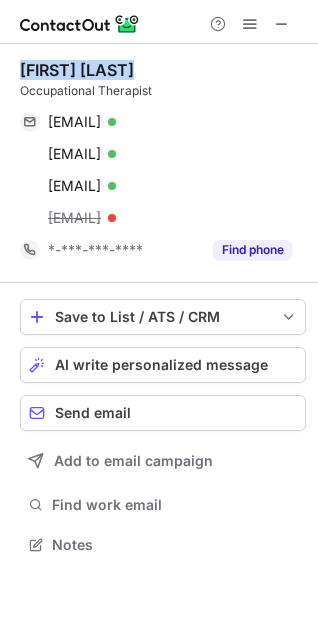 click on "Ivyrose G." at bounding box center [77, 70] 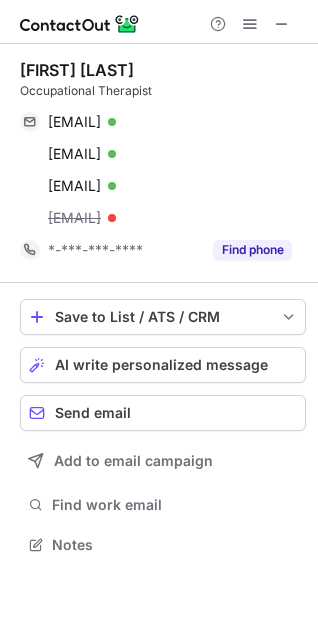 click on "Occupational Therapist" at bounding box center [163, 91] 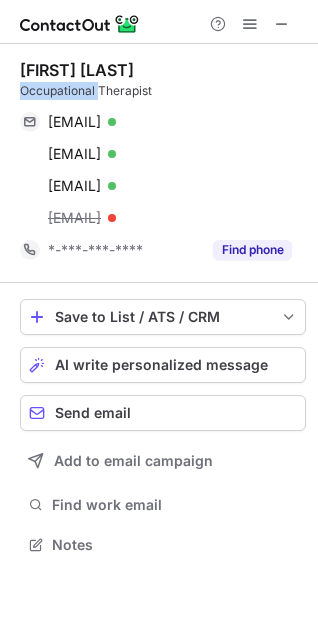 click on "Occupational Therapist" at bounding box center (163, 91) 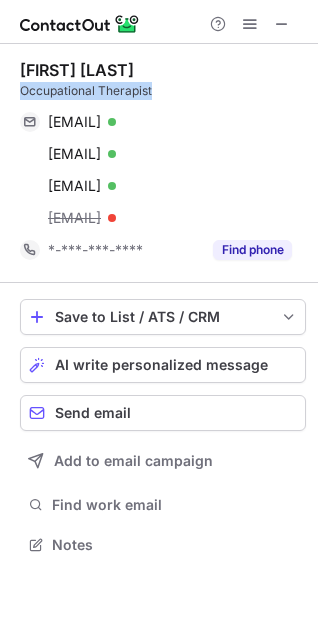 click on "Occupational Therapist" at bounding box center (163, 91) 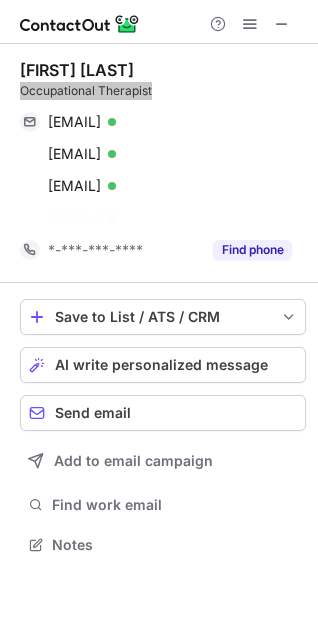 scroll, scrollTop: 499, scrollLeft: 318, axis: both 